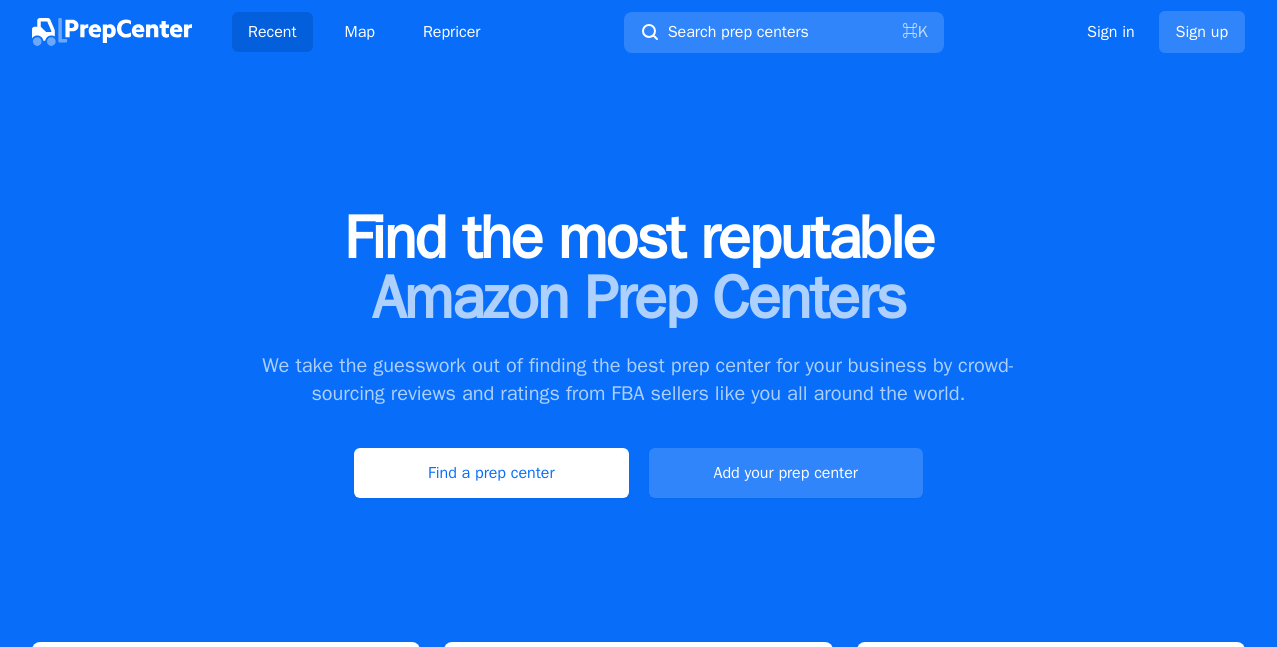 scroll, scrollTop: 0, scrollLeft: 0, axis: both 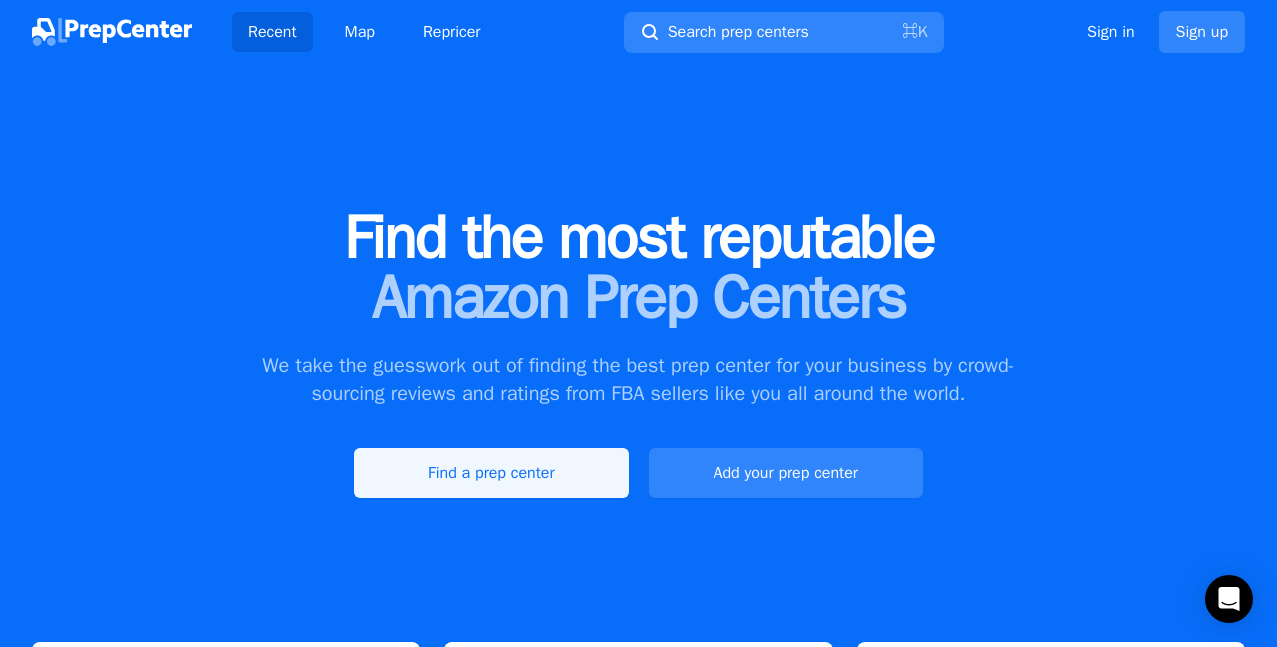 click on "Find a prep center" at bounding box center [491, 473] 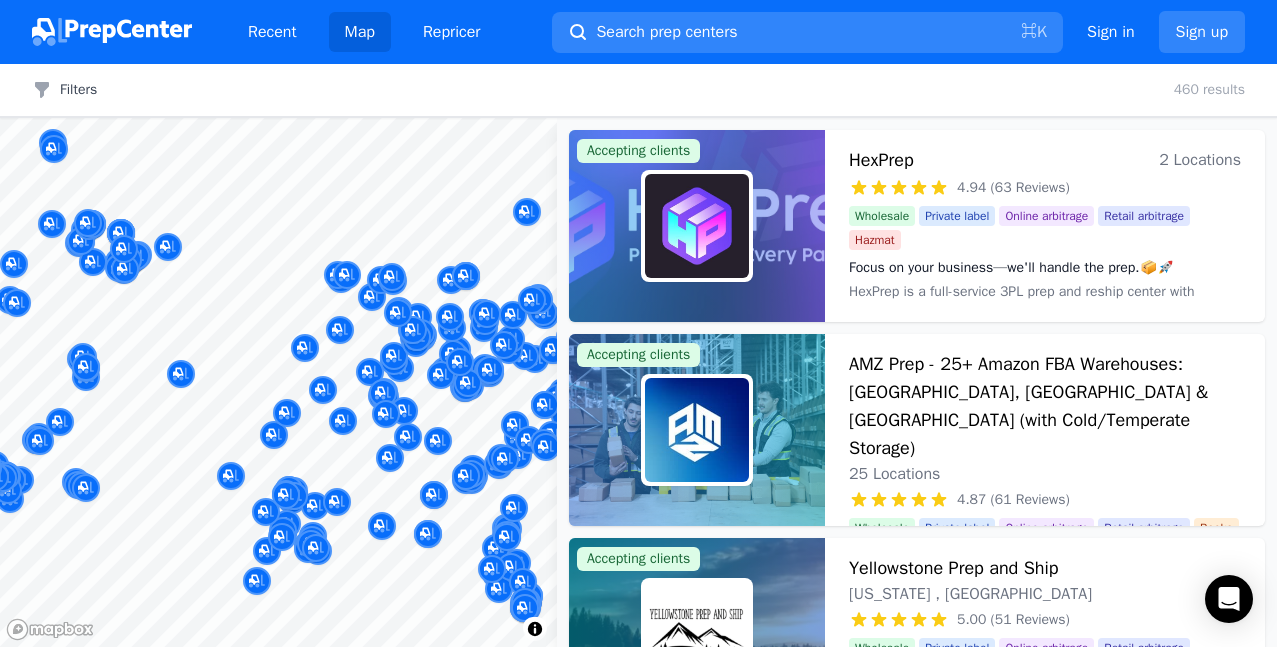 click at bounding box center [394, 335] 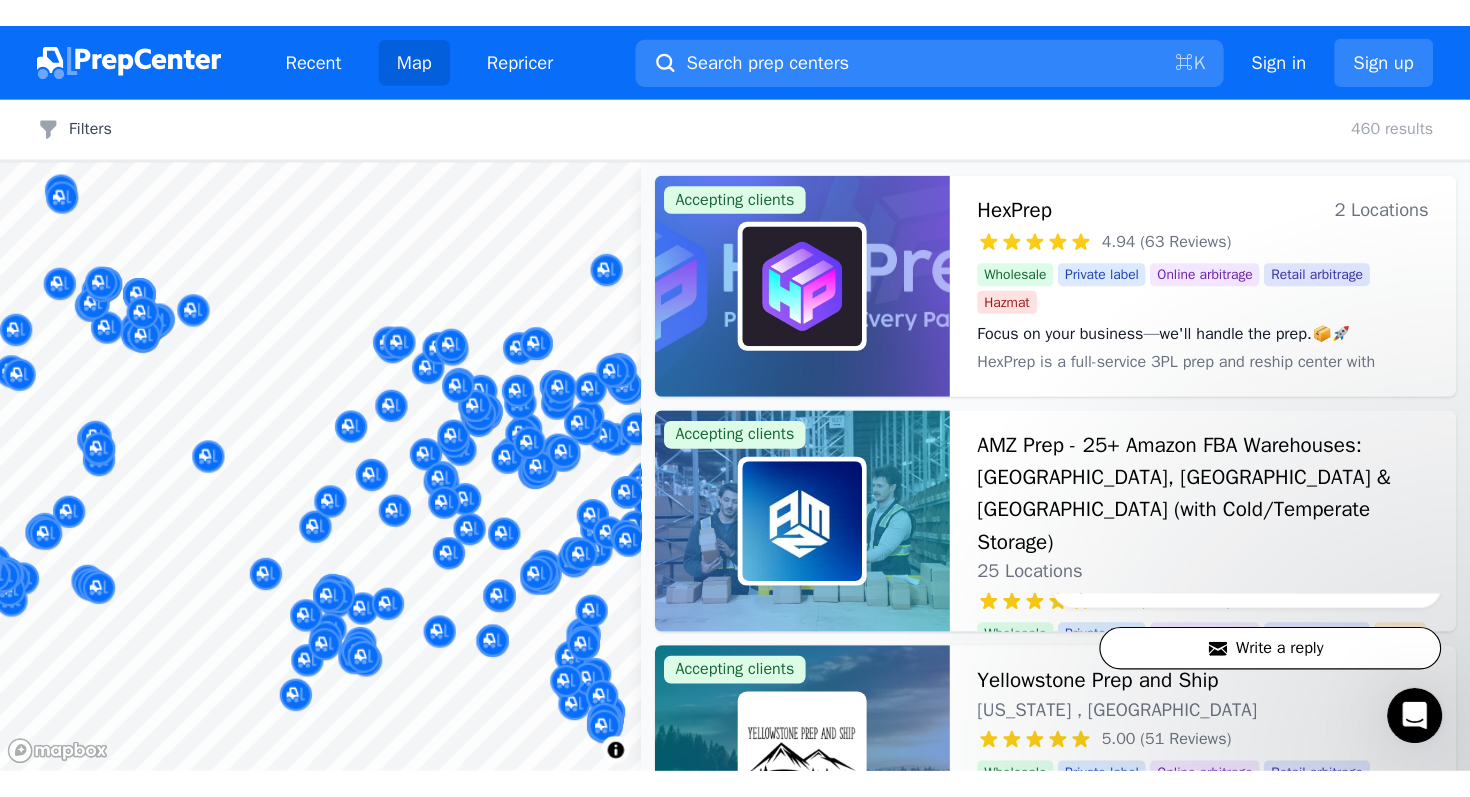 scroll, scrollTop: 0, scrollLeft: 0, axis: both 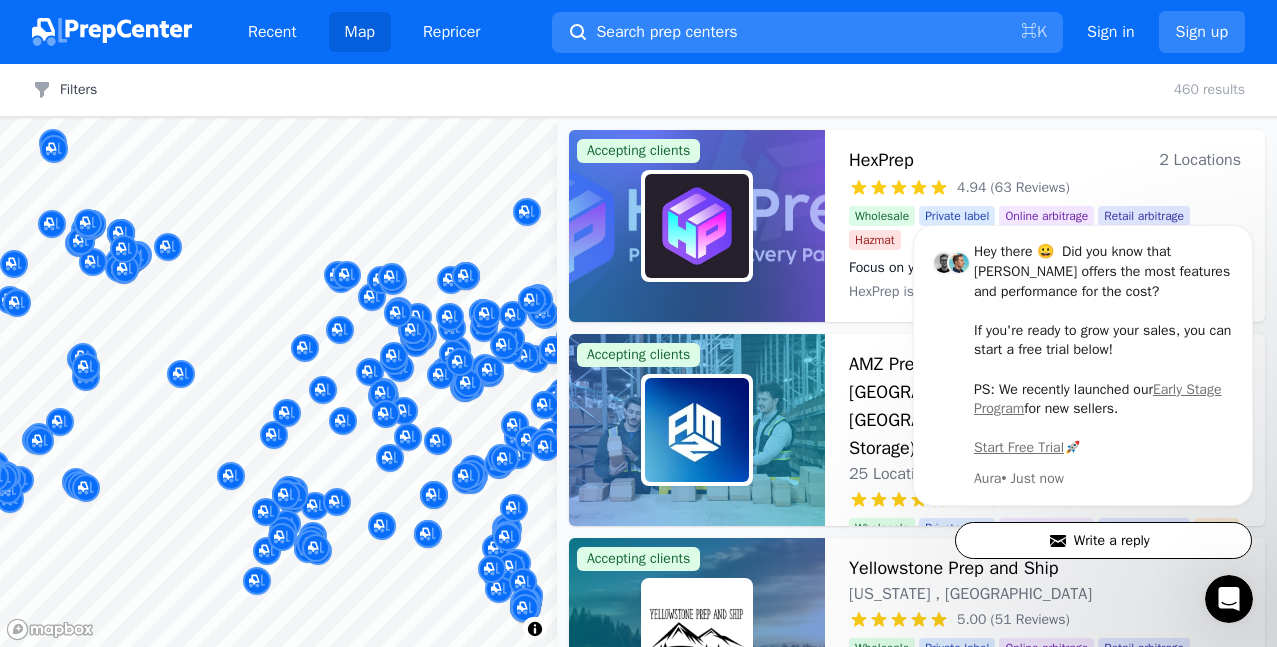 click at bounding box center [451, 259] 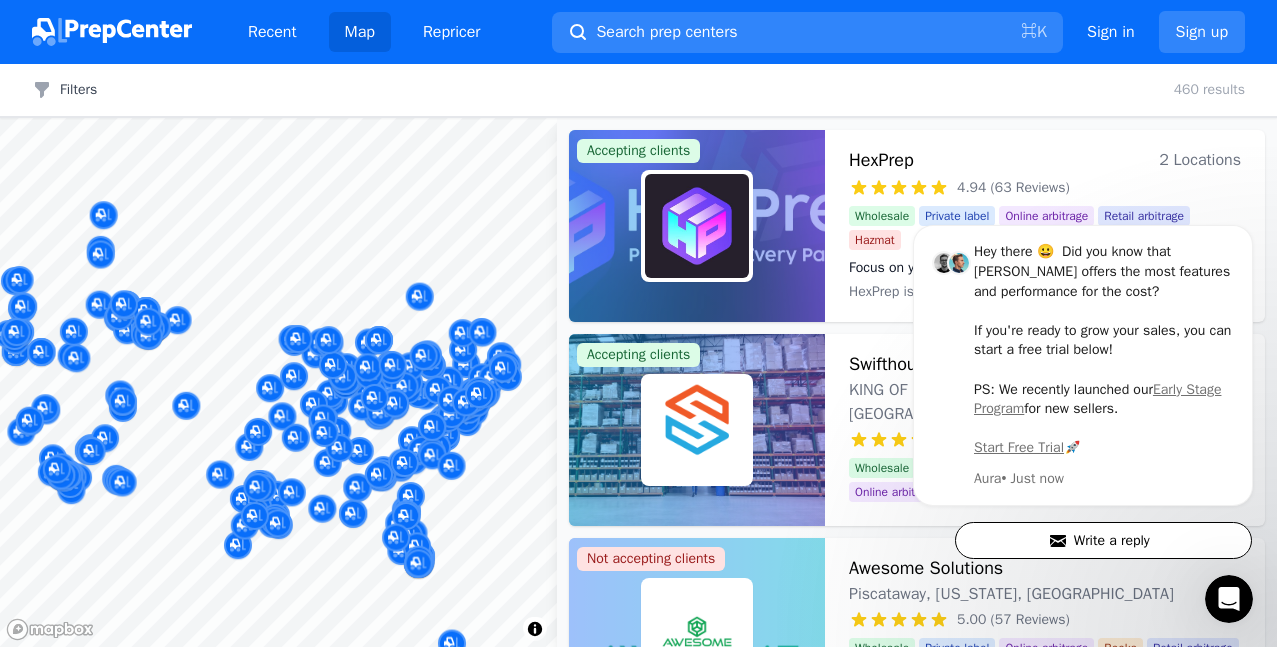 click on "Recent Map Repricer Search prep centers ⌘ K Open main menu Sign in Sign up Filters Filters Clear all 460 results Map © Mapbox   © OpenStreetMap   Improve this map Accepting clients HexPrep 2 Locations 4.94 (63 Reviews) Focus on your business—we'll handle the prep.📦🚀 Wholesale Private label Online arbitrage Retail arbitrage Hazmat Focus on your business—we'll handle the prep.📦🚀 HexPrep is a full-service 3PL prep and reship center with locations in tax-free [US_STATE] and [GEOGRAPHIC_DATA], dedicated to providing efficient, reliable, and cost-effective solutions for sellers. With the best rates available and rapid turnaround times, HexPrep specializes in tax-free reshipping and preparation services. Our expertise in 3PL ensures that whether you're scaling up or starting out, your business logistics are handled with precision and speed.
Accepting clients Swifthouse - FBA, FBM, Shopify and more KING OF PRUSSIA, [GEOGRAPHIC_DATA] - [US_STATE], [GEOGRAPHIC_DATA] 4.98 (61 Reviews) Your Fulfillment Partner, From Startup to Scale. Hazmat" at bounding box center (638, 323) 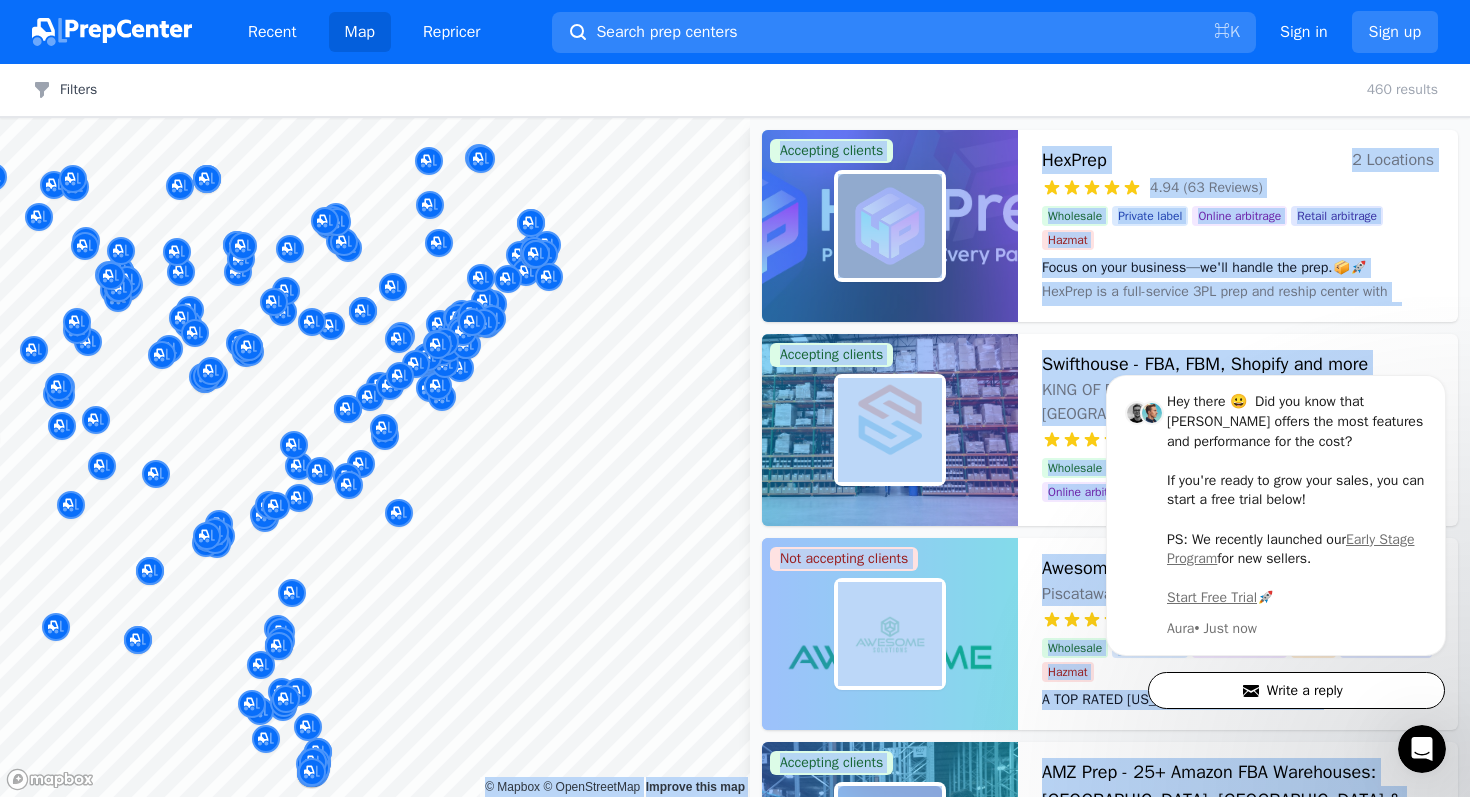 click on "Recent Map Repricer Search prep centers ⌘ K Open main menu Sign in Sign up Filters Filters Clear all 460 results Map © Mapbox   © OpenStreetMap   Improve this map Accepting clients HexPrep 2 Locations 4.94 (63 Reviews) Focus on your business—we'll handle the prep.📦🚀 Wholesale Private label Online arbitrage Retail arbitrage Hazmat Focus on your business—we'll handle the prep.📦🚀 HexPrep is a full-service 3PL prep and reship center with locations in tax-free [US_STATE] and [GEOGRAPHIC_DATA], dedicated to providing efficient, reliable, and cost-effective solutions for sellers. With the best rates available and rapid turnaround times, HexPrep specializes in tax-free reshipping and preparation services. Our expertise in 3PL ensures that whether you're scaling up or starting out, your business logistics are handled with precision and speed.
Accepting clients Swifthouse - FBA, FBM, Shopify and more KING OF PRUSSIA, [GEOGRAPHIC_DATA] - [US_STATE], [GEOGRAPHIC_DATA] 4.98 (61 Reviews) Your Fulfillment Partner, From Startup to Scale. Hazmat" at bounding box center [735, 398] 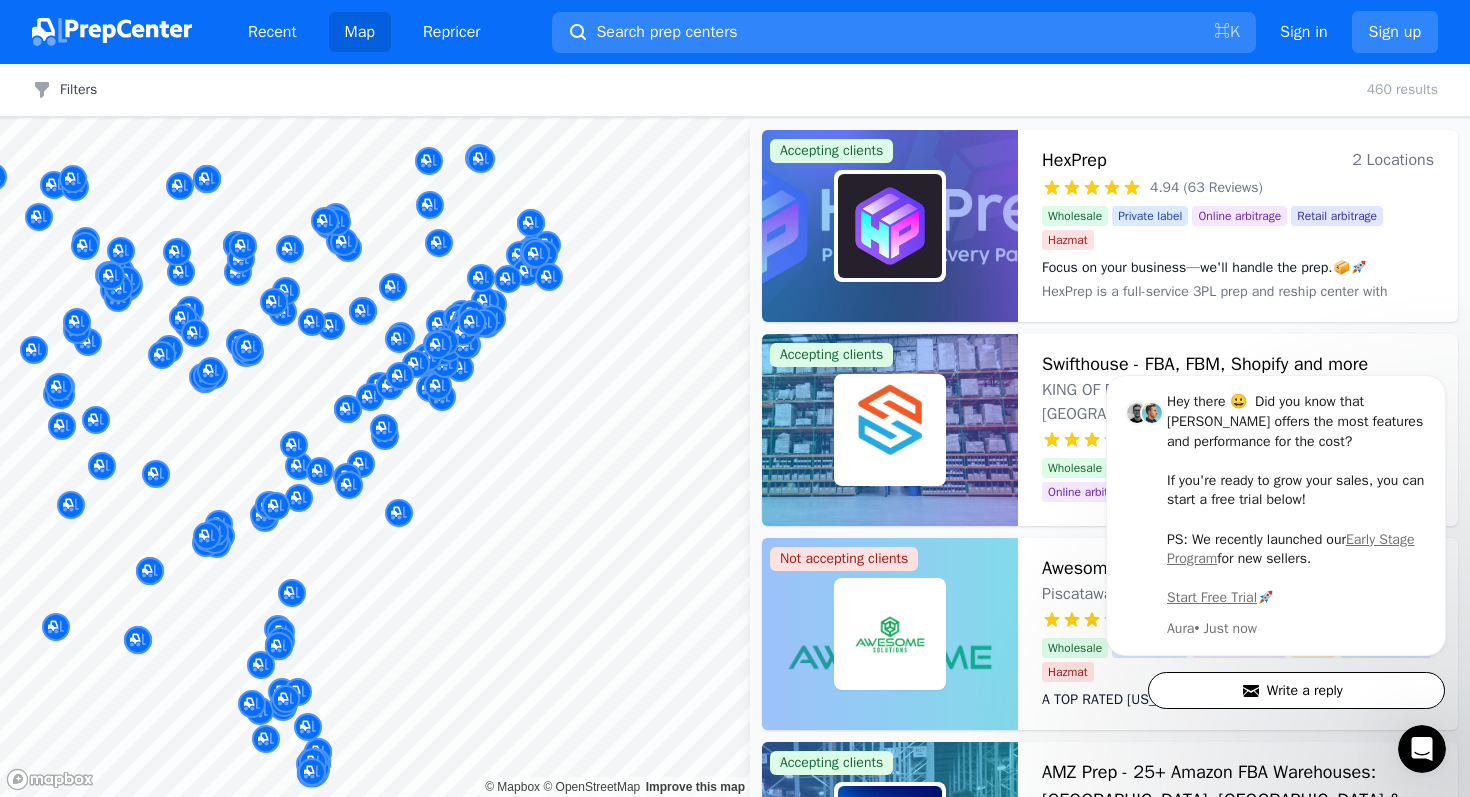 drag, startPoint x: 503, startPoint y: 525, endPoint x: 817, endPoint y: 579, distance: 318.60947 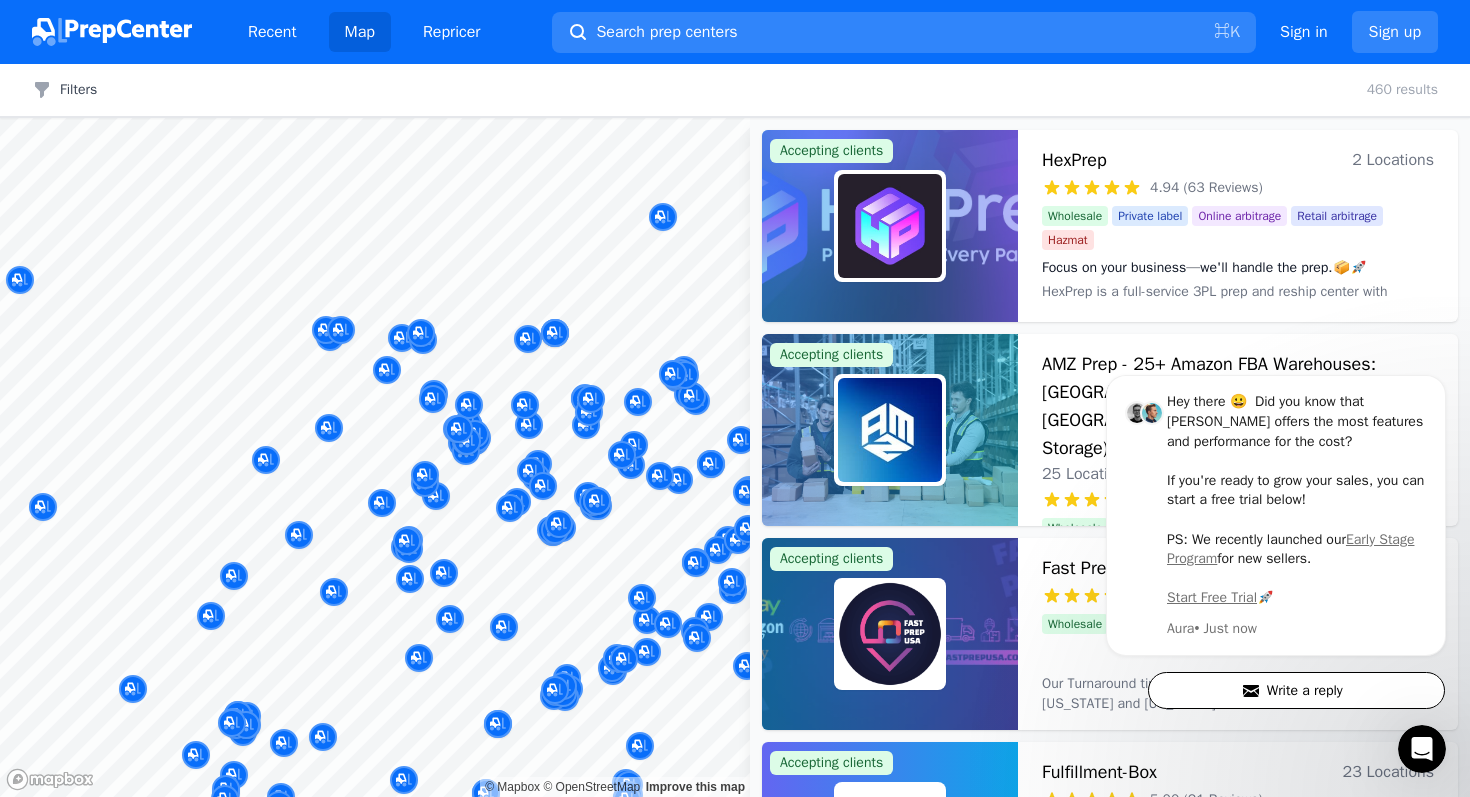 drag, startPoint x: 469, startPoint y: 489, endPoint x: 499, endPoint y: 488, distance: 30.016663 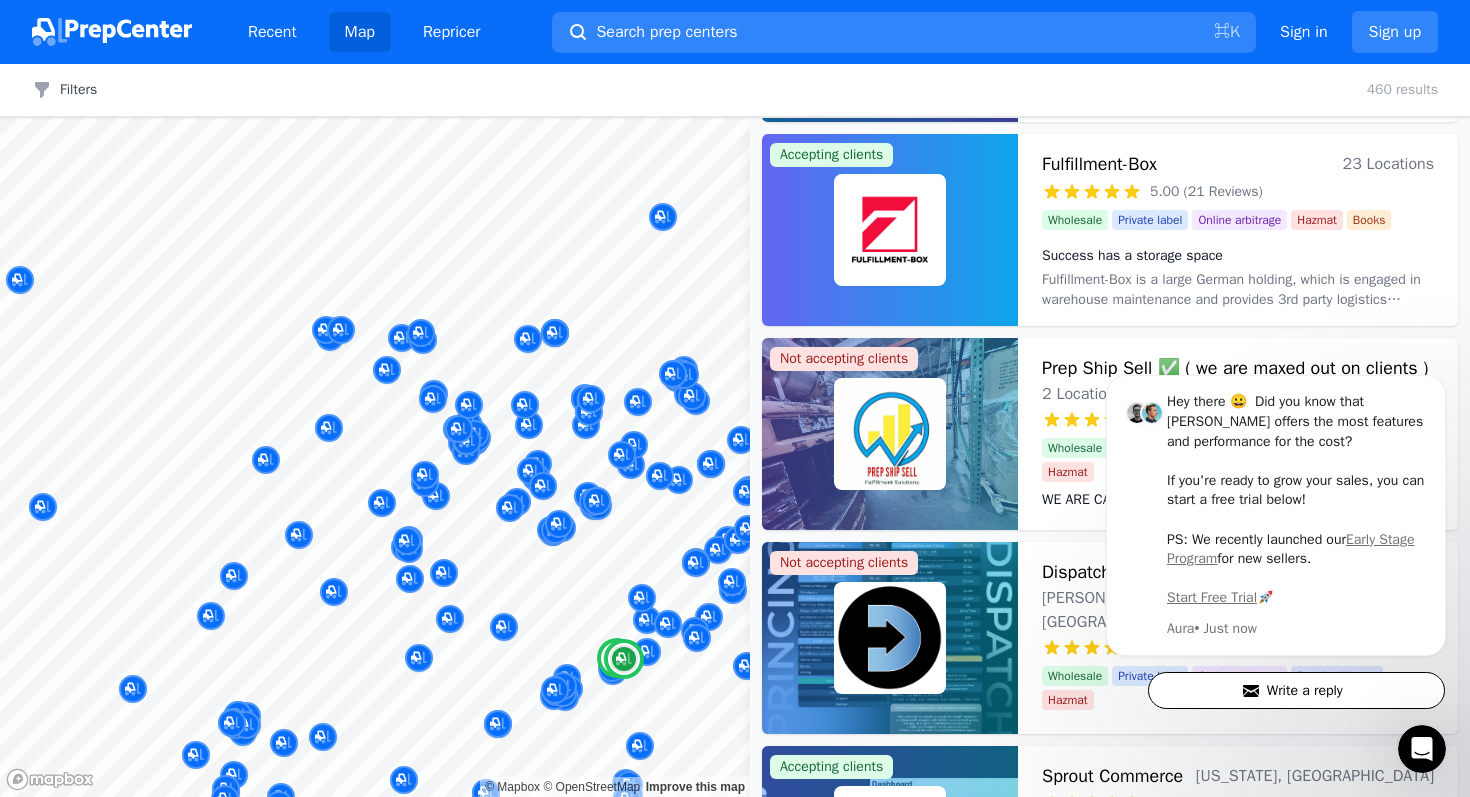 scroll, scrollTop: 732, scrollLeft: 0, axis: vertical 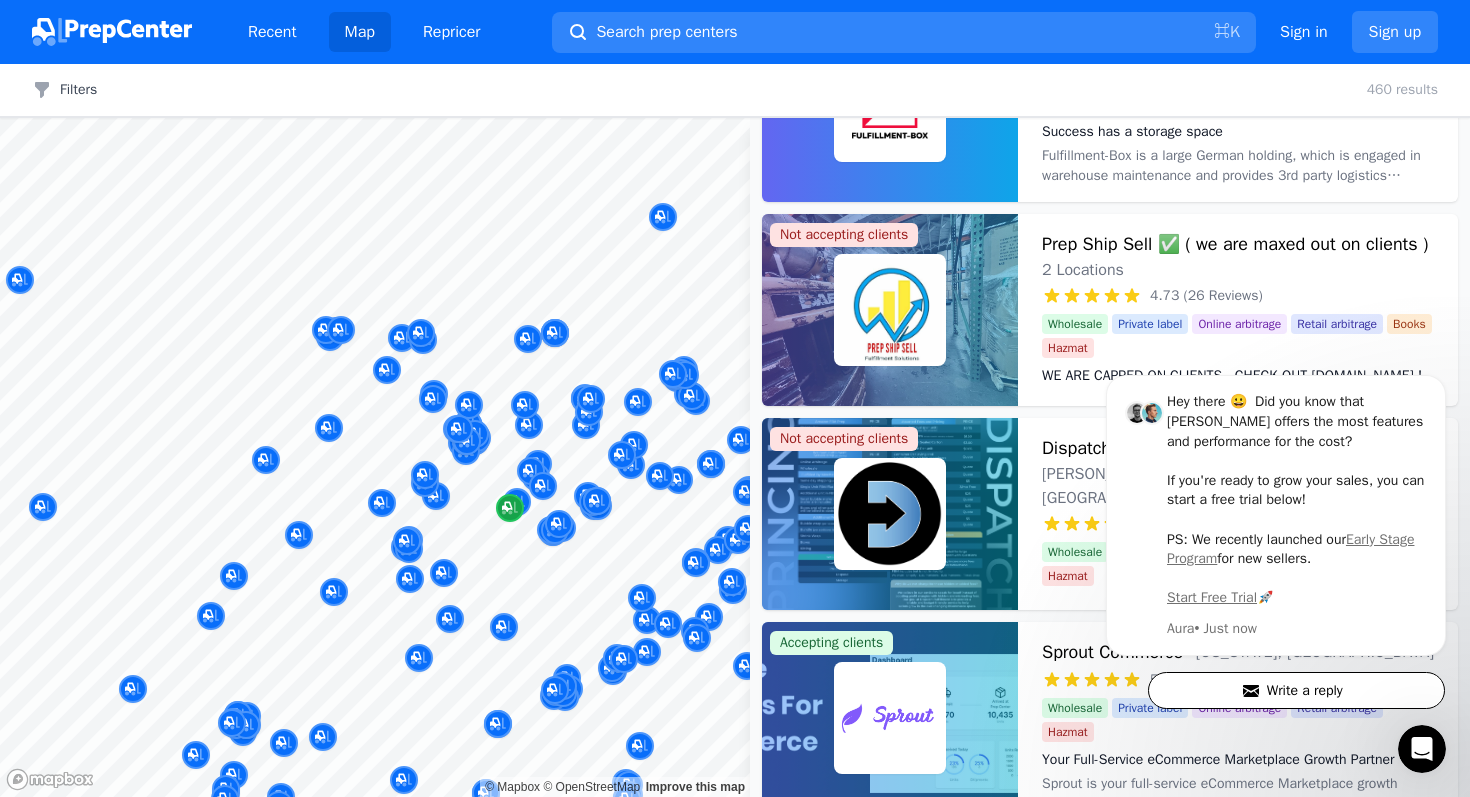 drag, startPoint x: 468, startPoint y: 506, endPoint x: 497, endPoint y: 510, distance: 29.274563 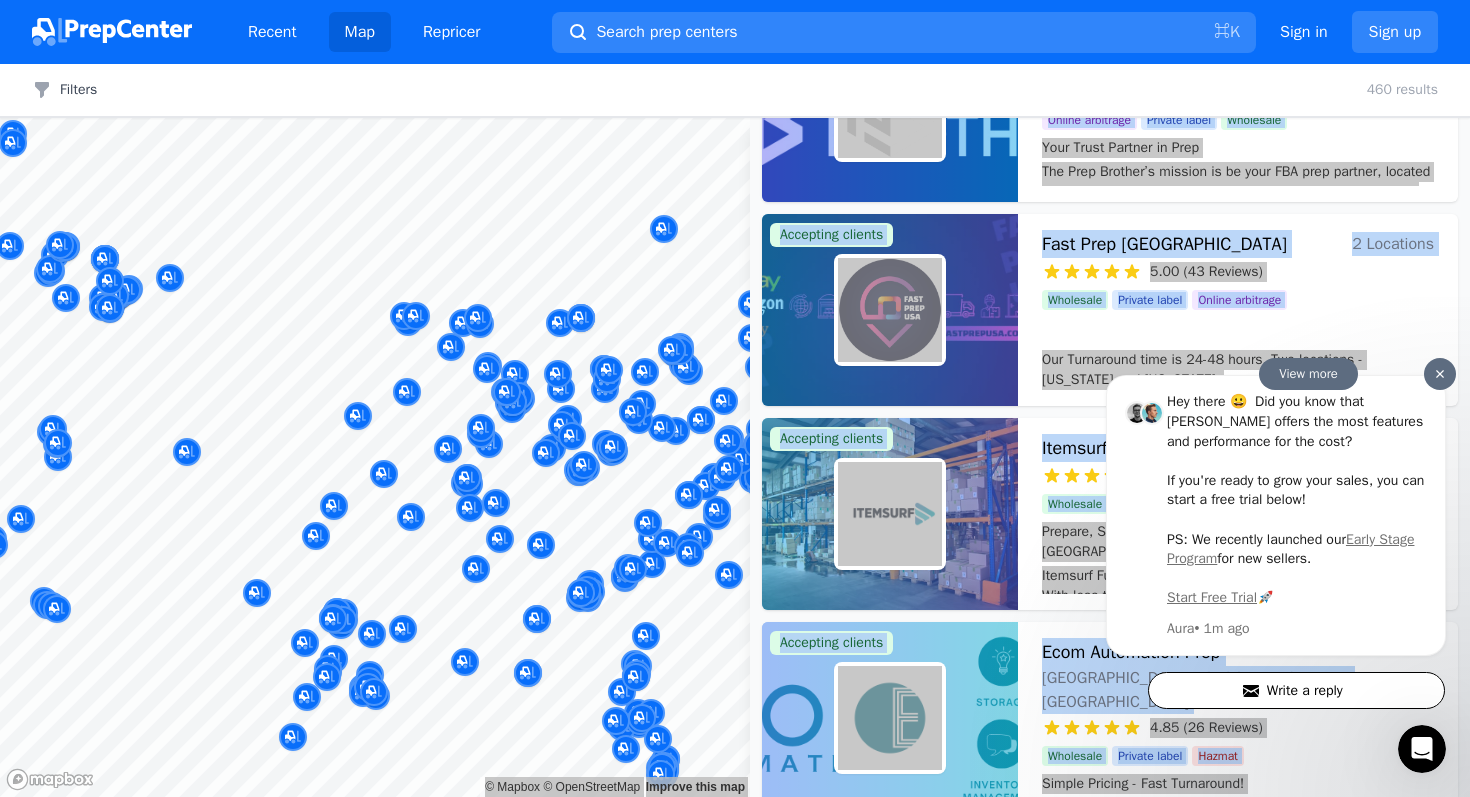 click at bounding box center (1440, 374) 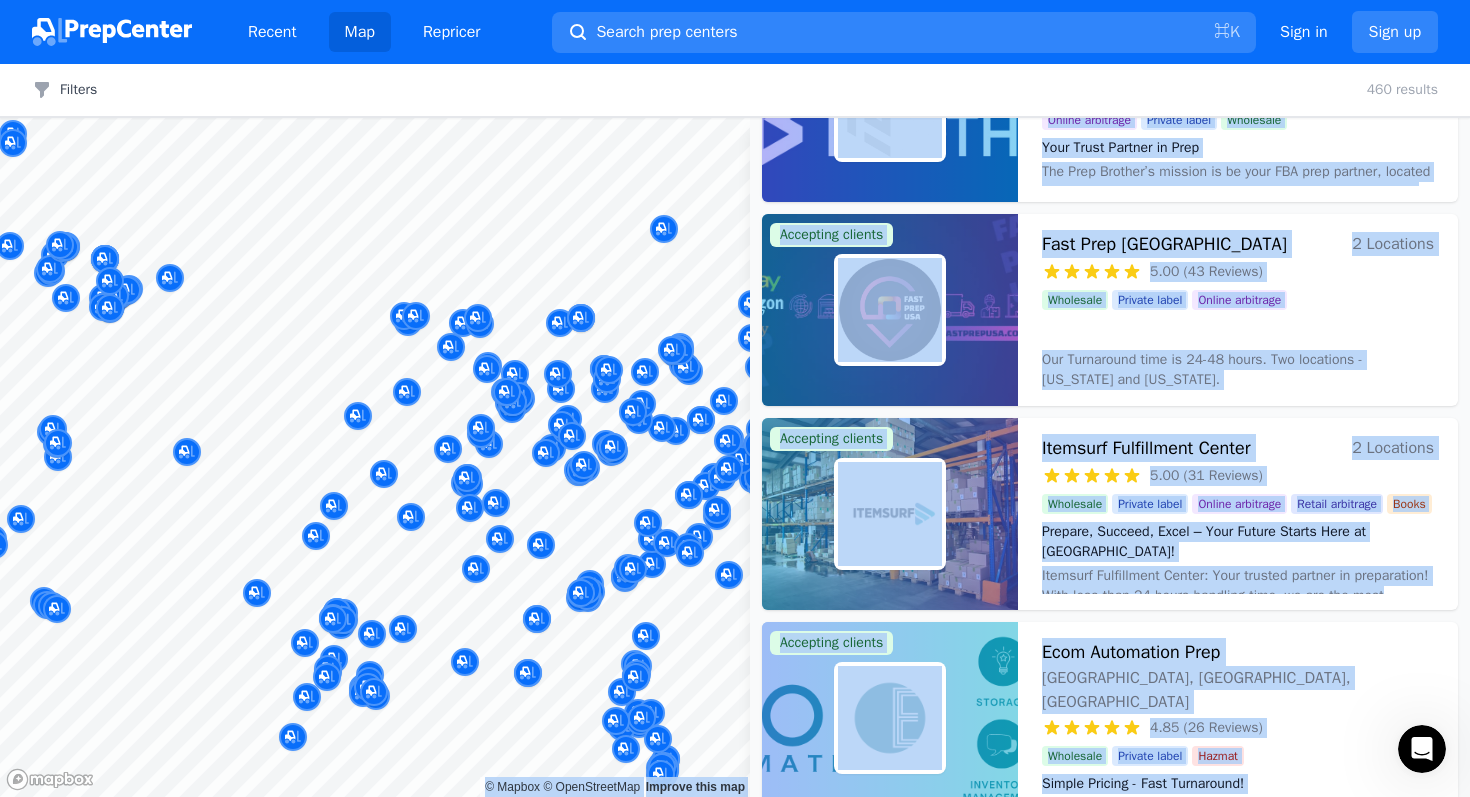 click at bounding box center [398, 442] 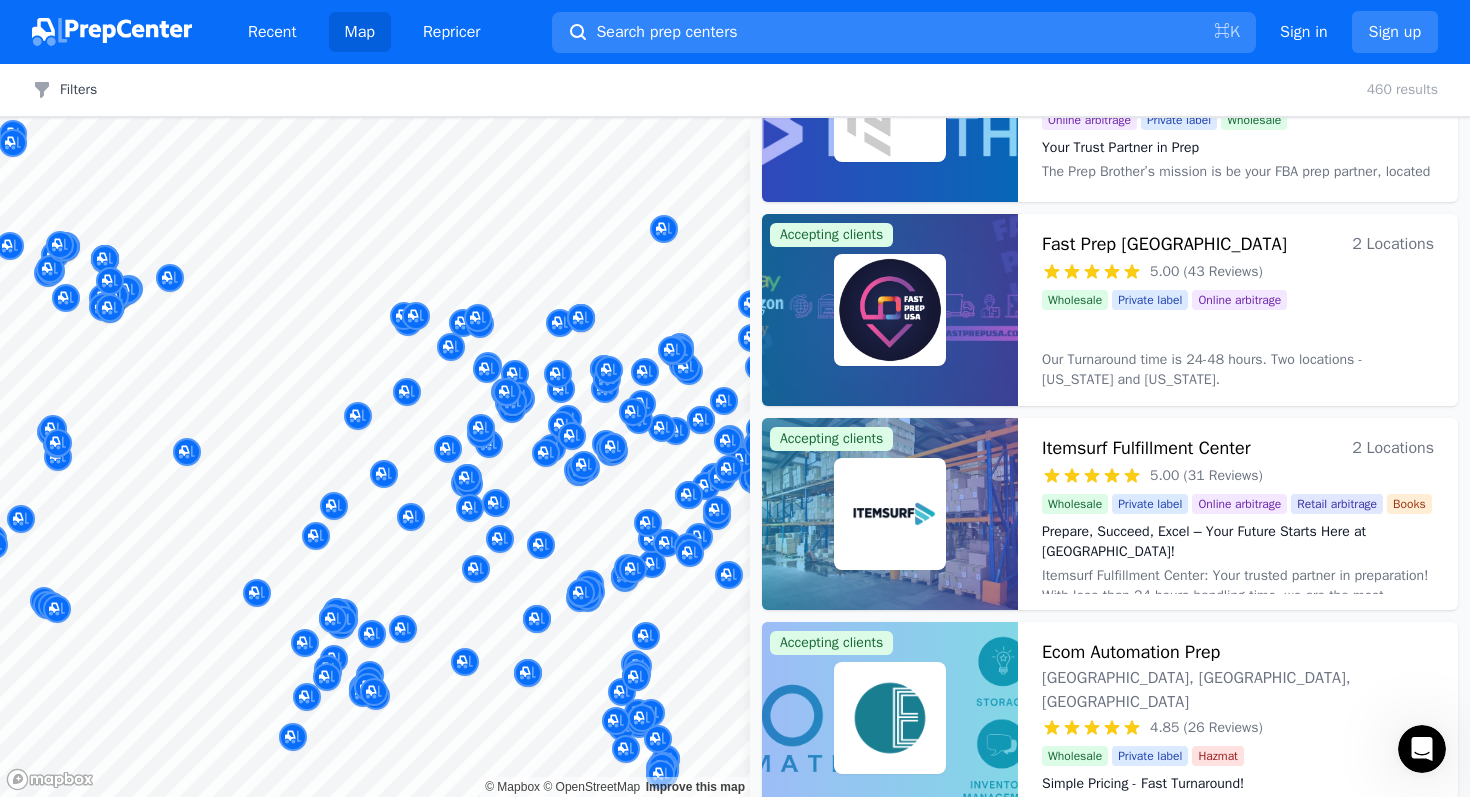 click on "Filters Clear all 460 results" at bounding box center [735, 90] 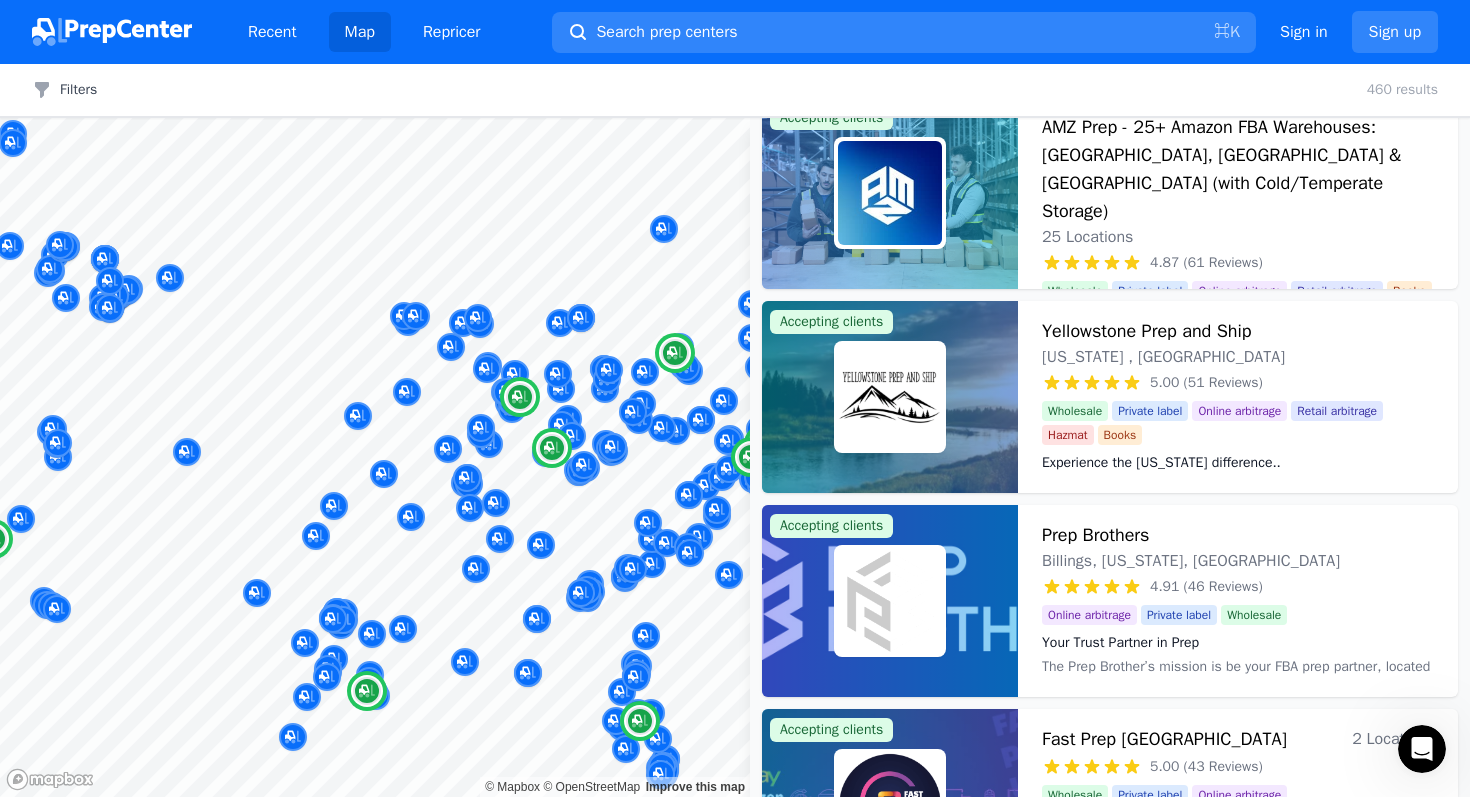 scroll, scrollTop: 0, scrollLeft: 0, axis: both 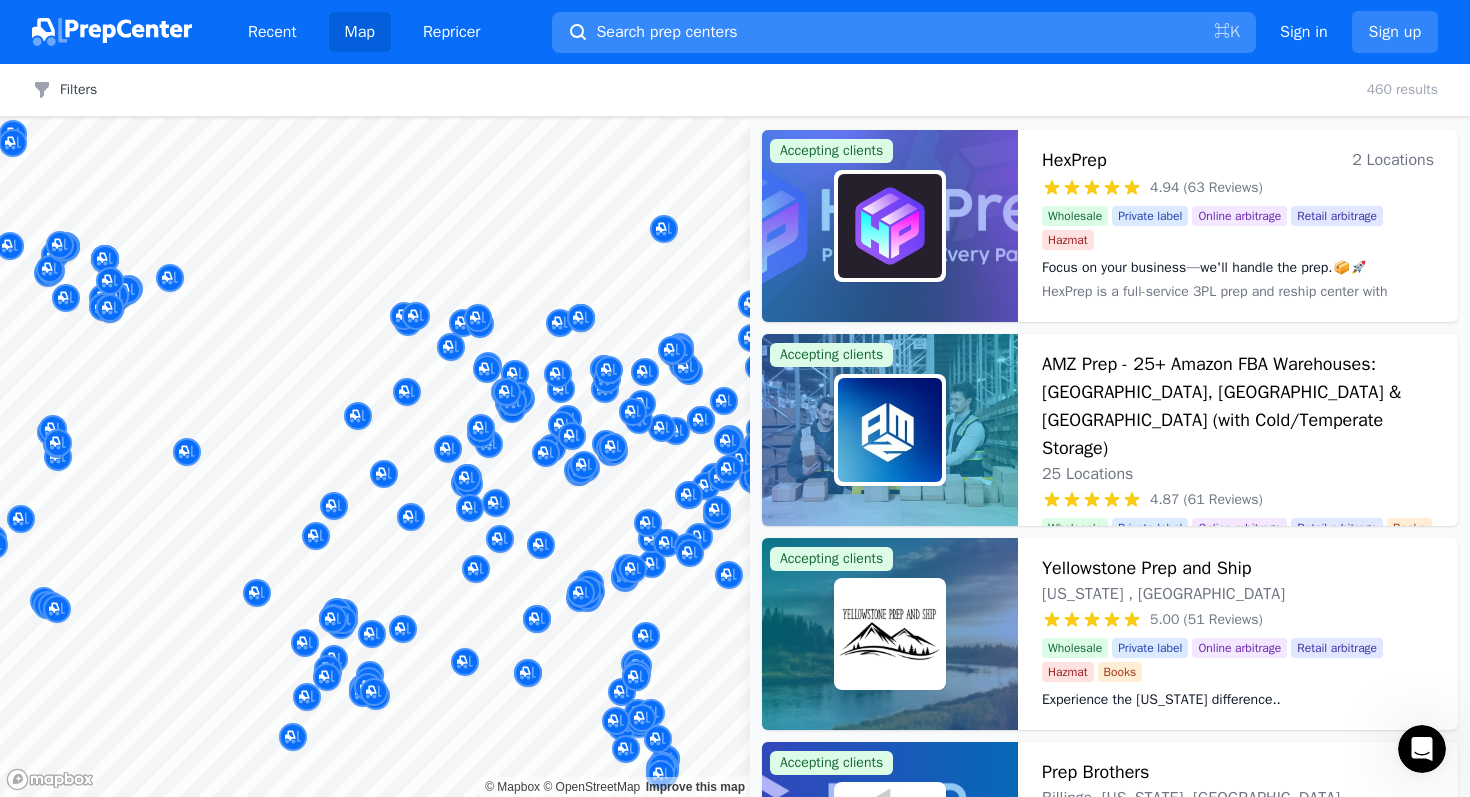 click on "Search prep centers" at bounding box center (666, 32) 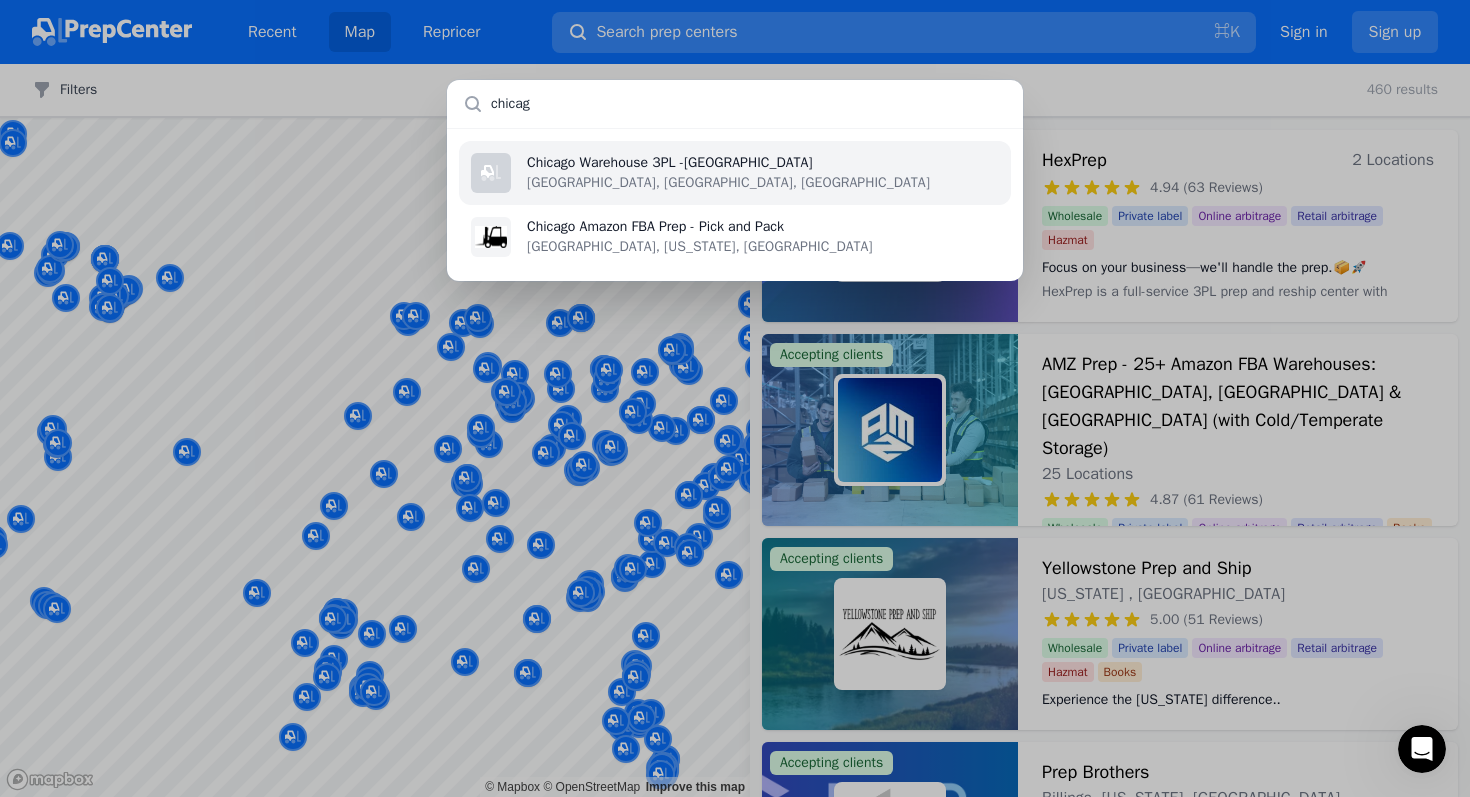 type on "[GEOGRAPHIC_DATA]" 